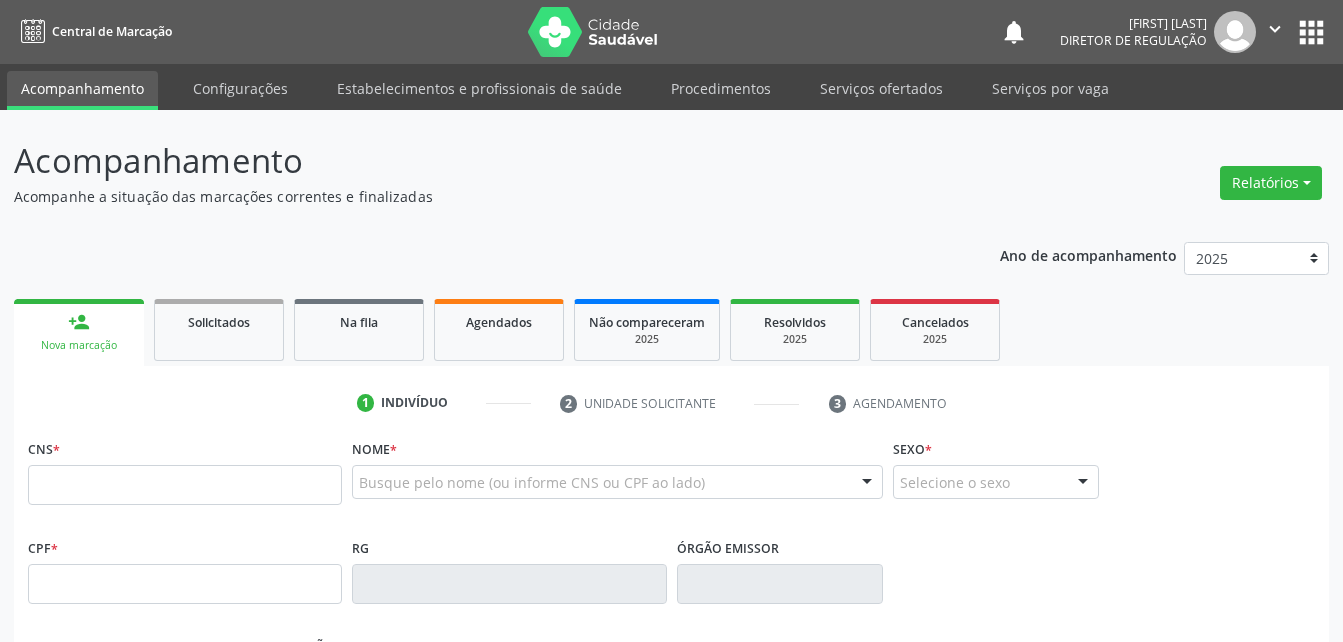 scroll, scrollTop: 0, scrollLeft: 0, axis: both 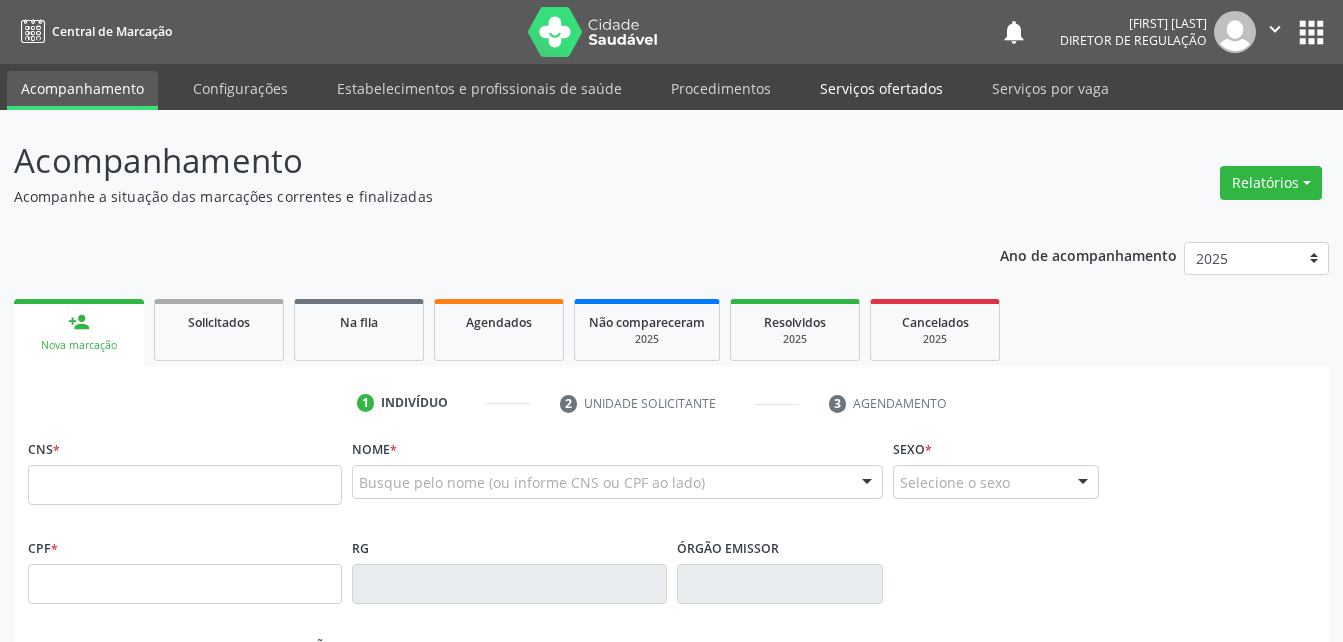 click on "Serviços ofertados" at bounding box center [881, 88] 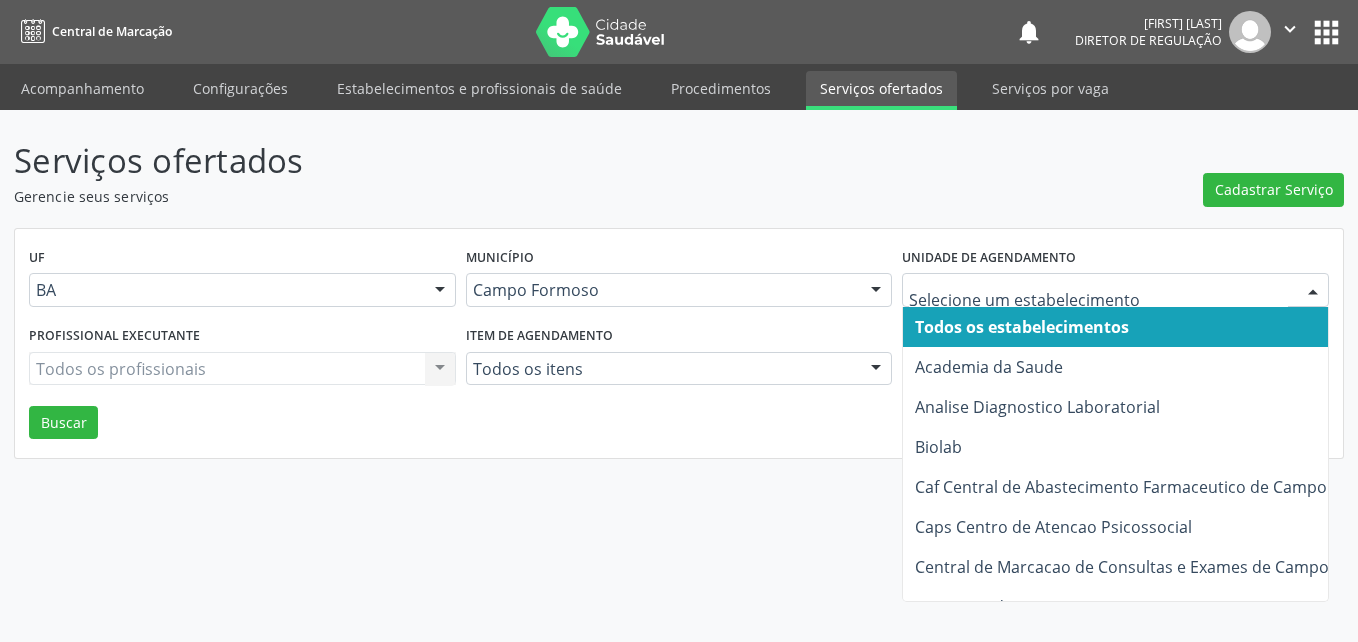 click at bounding box center [1115, 290] 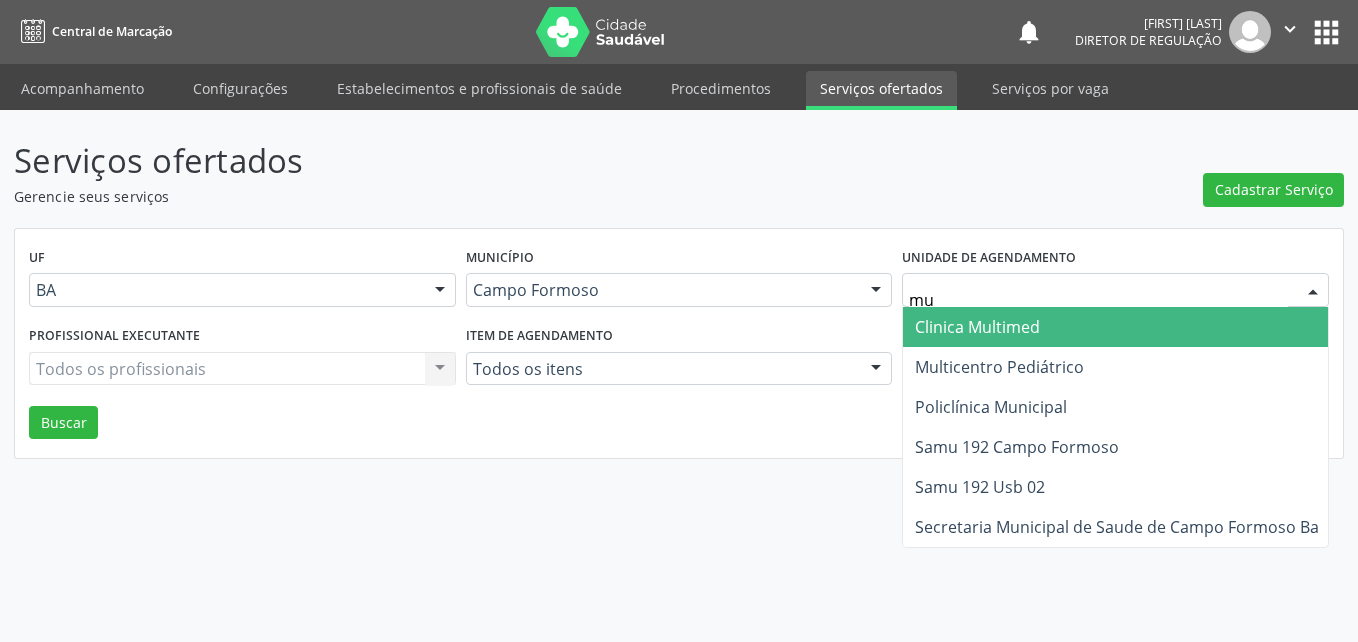 type on "mul" 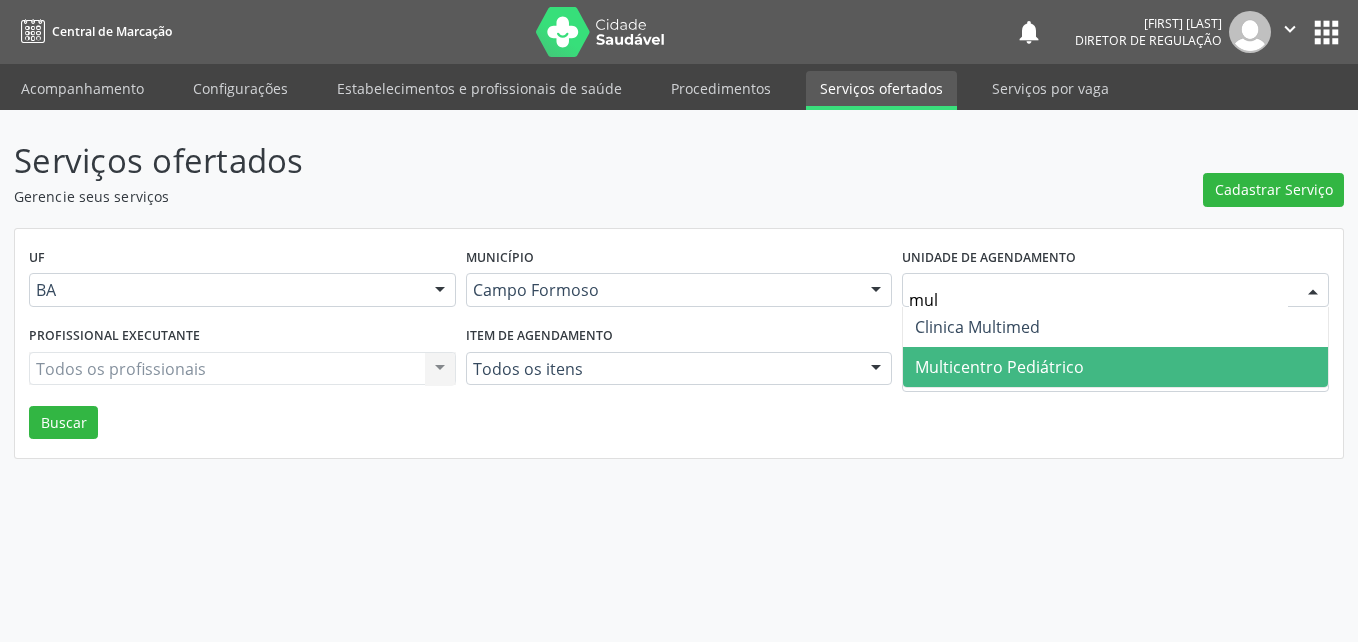 click on "Multicentro Pediátrico" at bounding box center (1115, 367) 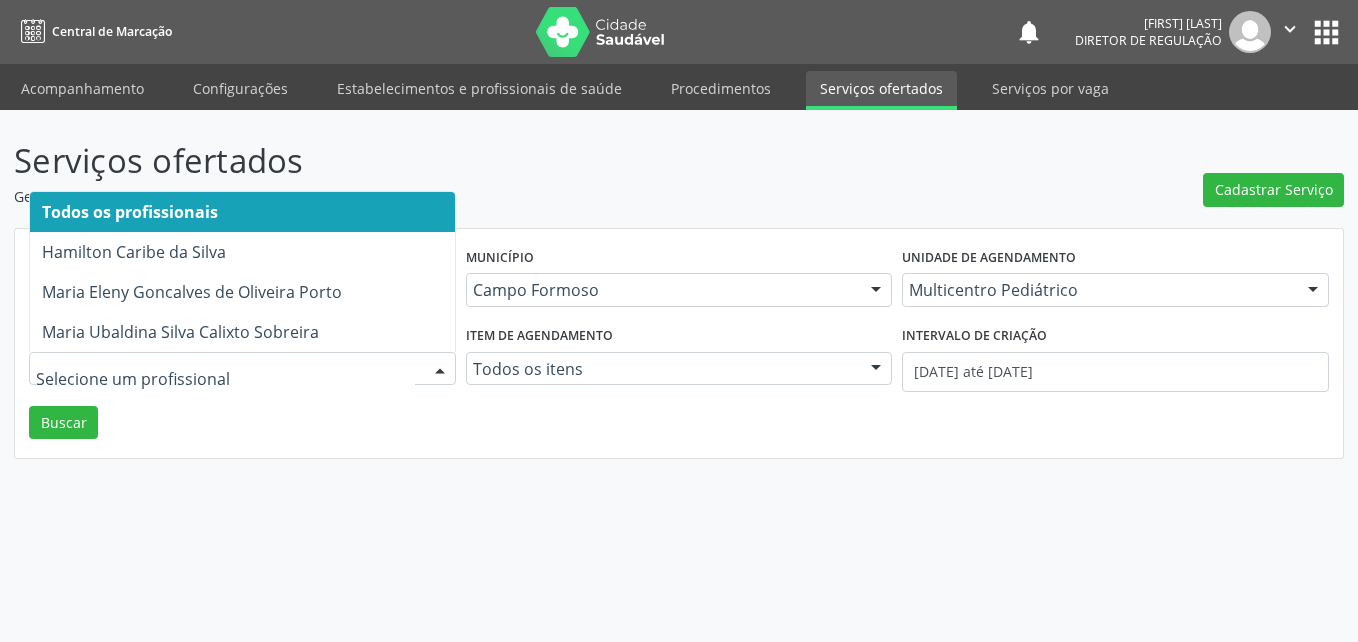 click at bounding box center [242, 369] 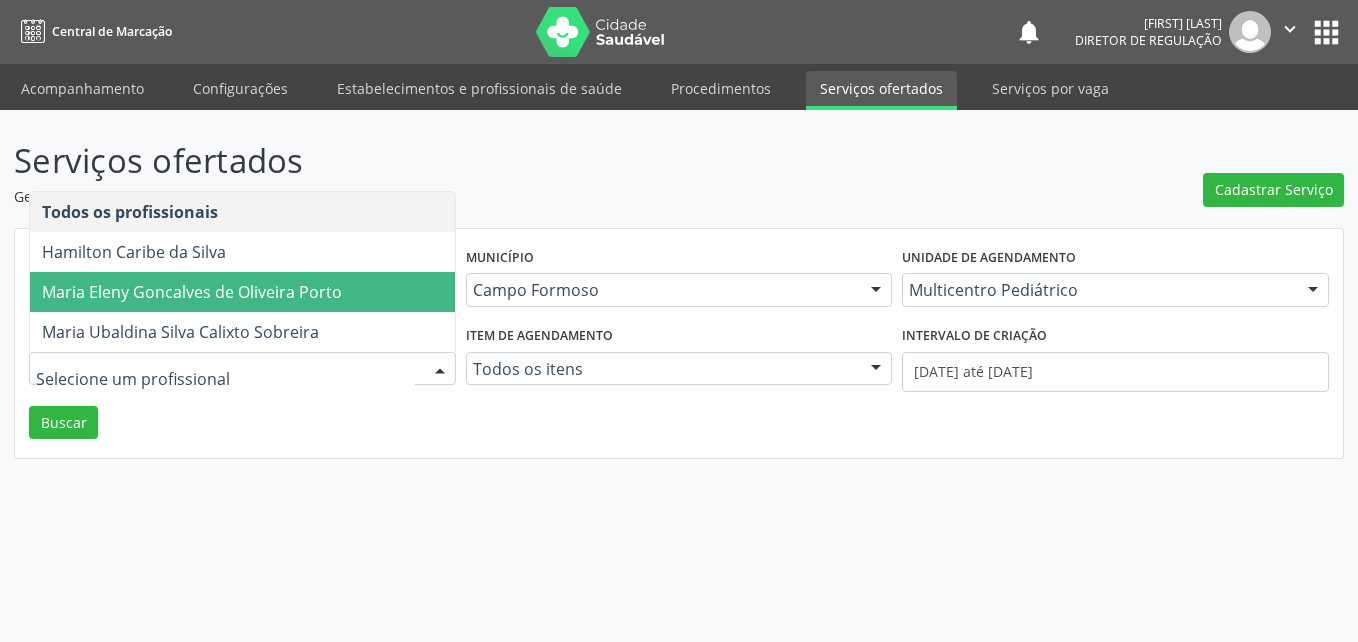 click on "Maria Eleny Goncalves de Oliveira Porto" at bounding box center (242, 292) 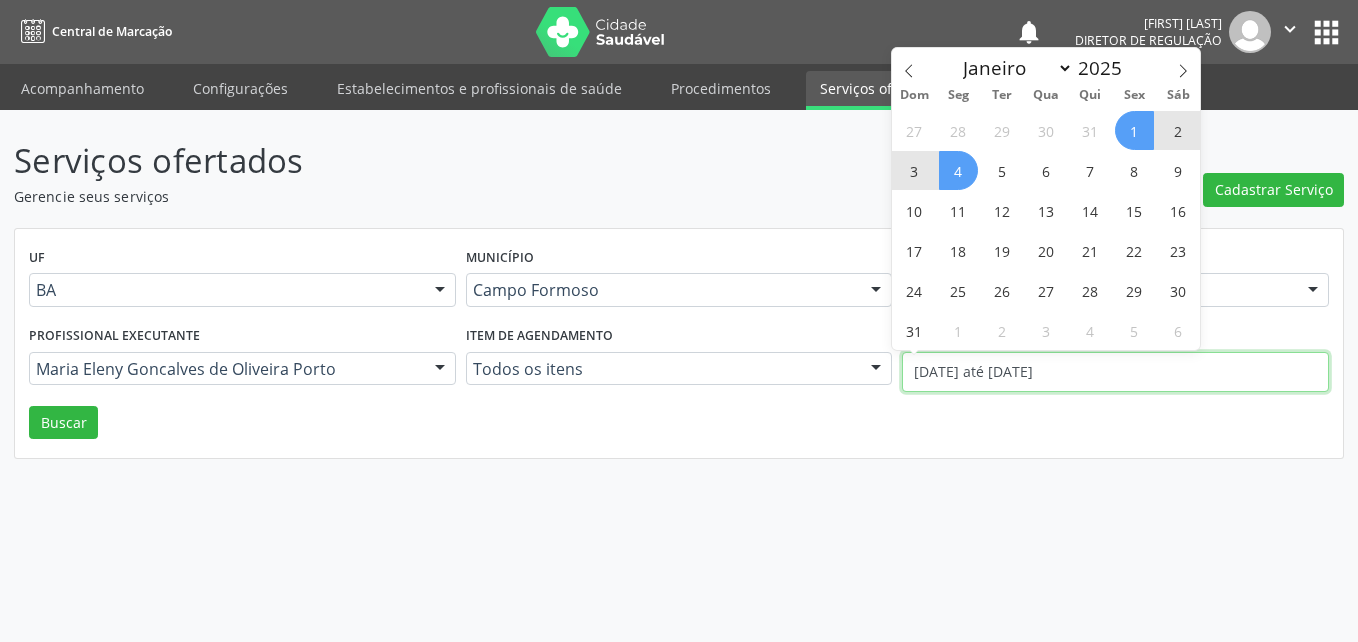 click on "[DATE] até [DATE]" at bounding box center (1115, 372) 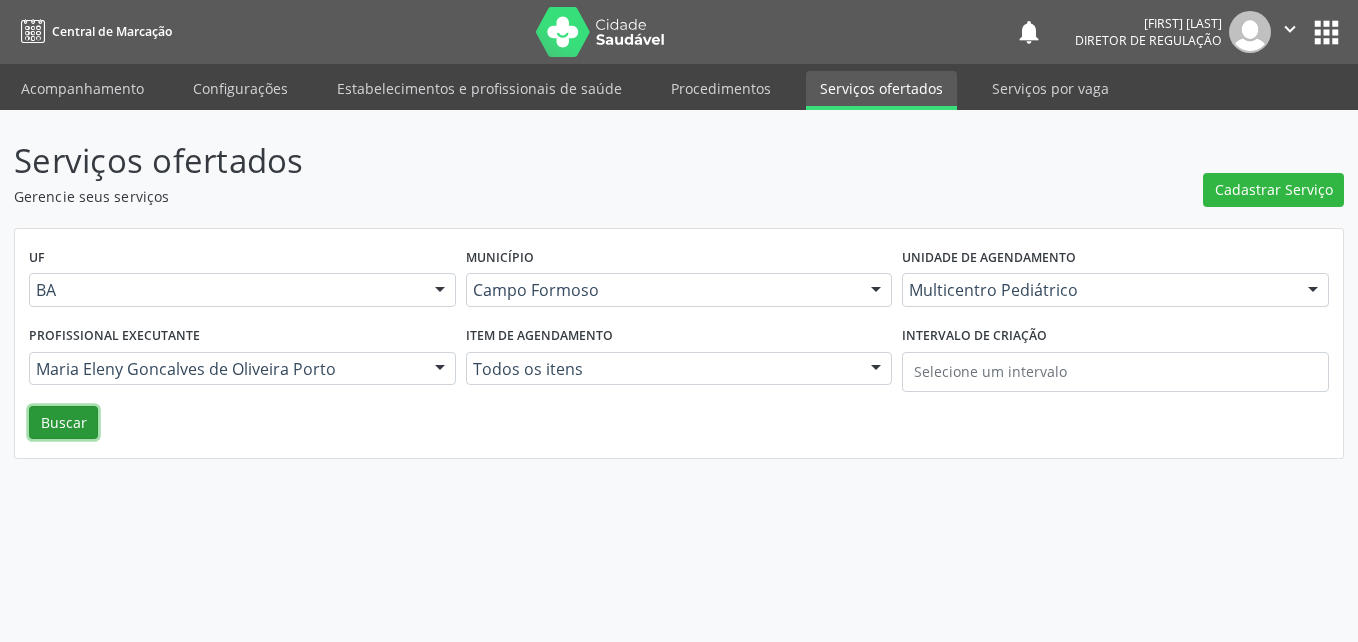 click on "Buscar" at bounding box center [63, 423] 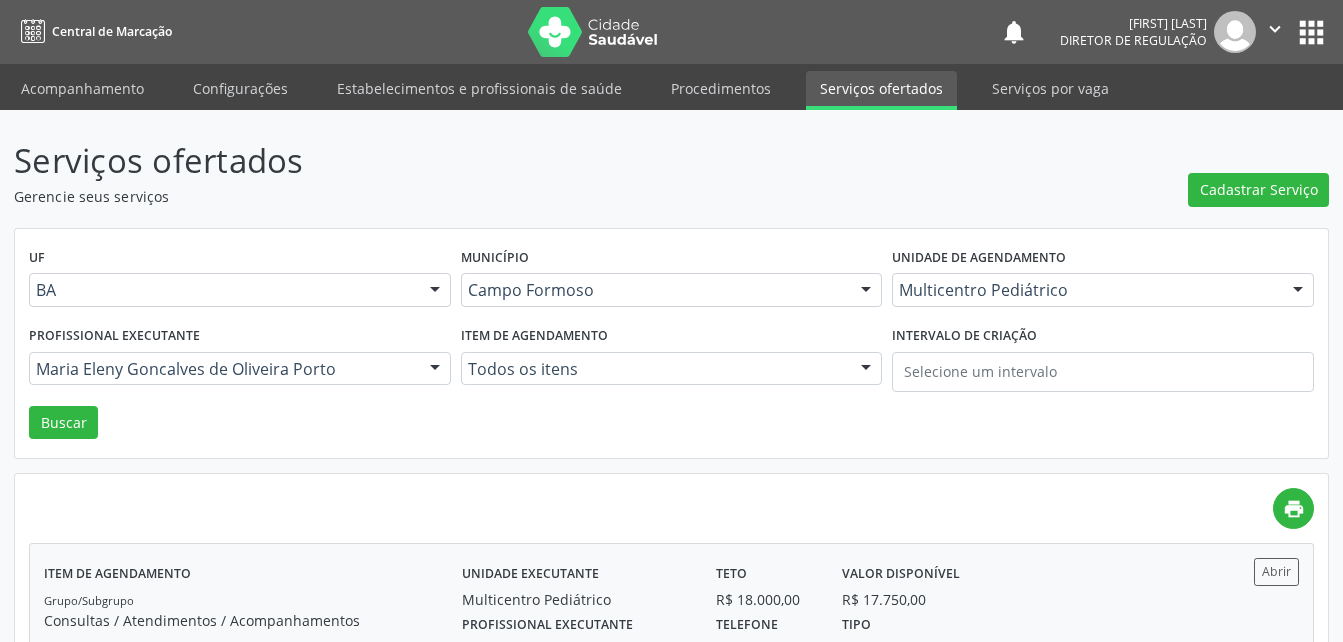 click on "Abrir" at bounding box center (1246, 571) 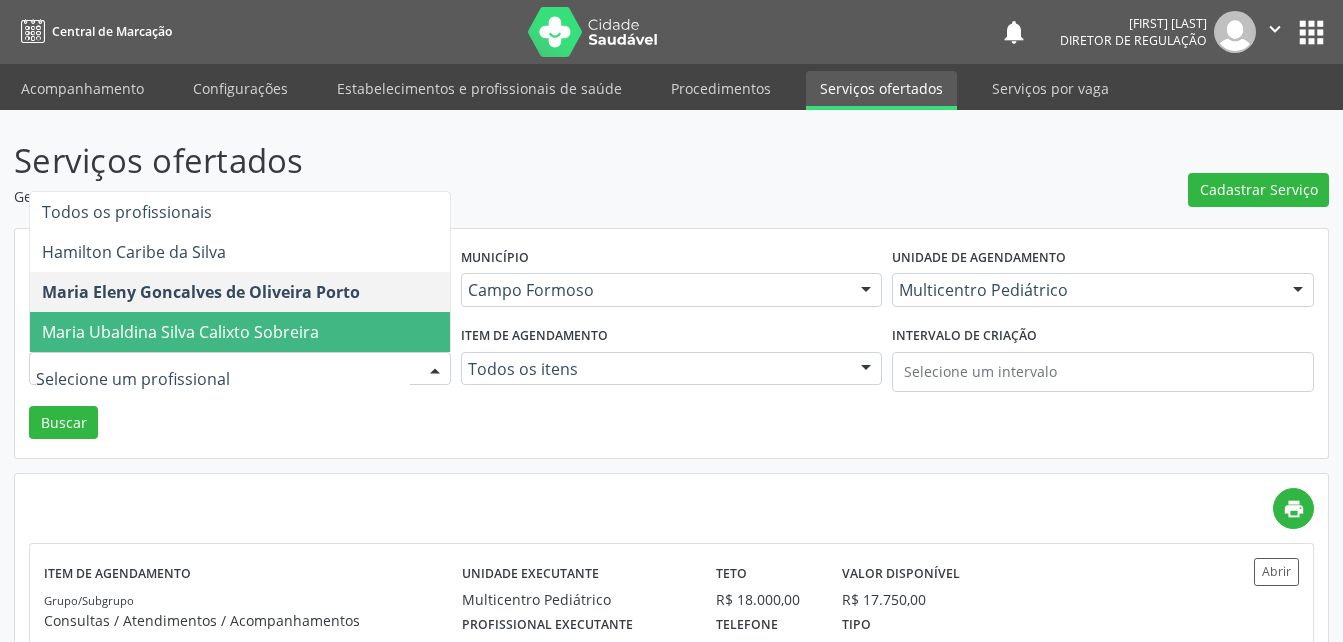 drag, startPoint x: 218, startPoint y: 339, endPoint x: 150, endPoint y: 332, distance: 68.359344 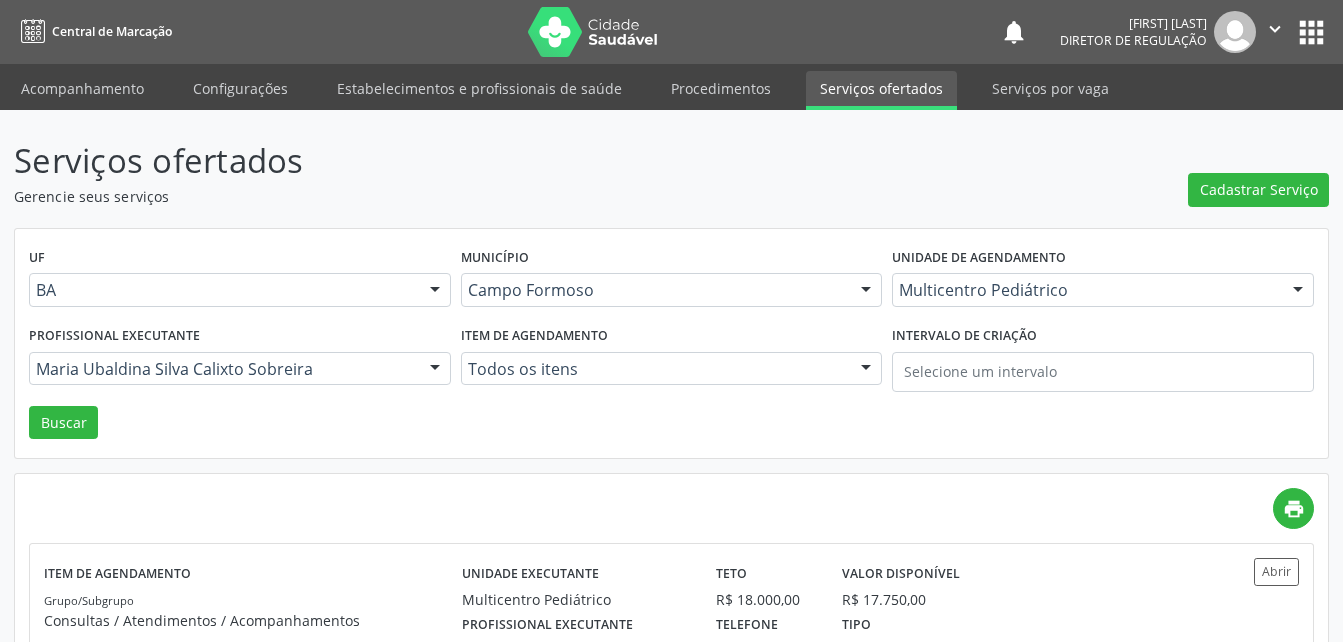 click on "Profissional executante" at bounding box center [114, 336] 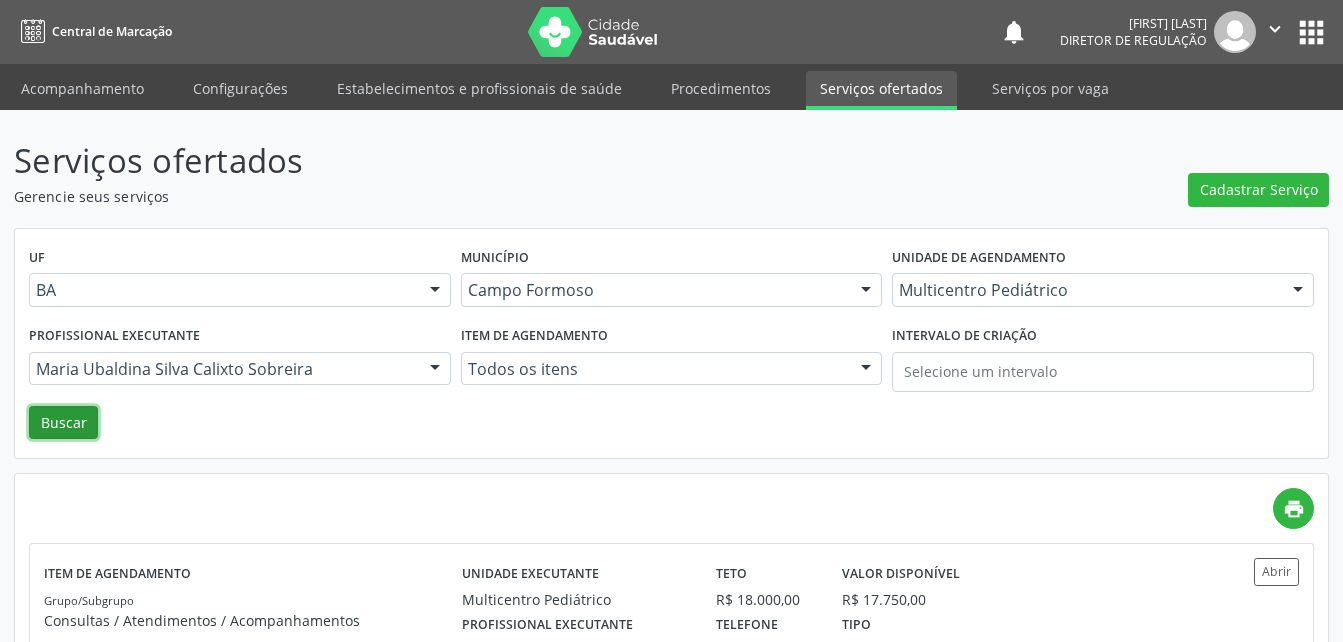 click on "Buscar" at bounding box center [63, 423] 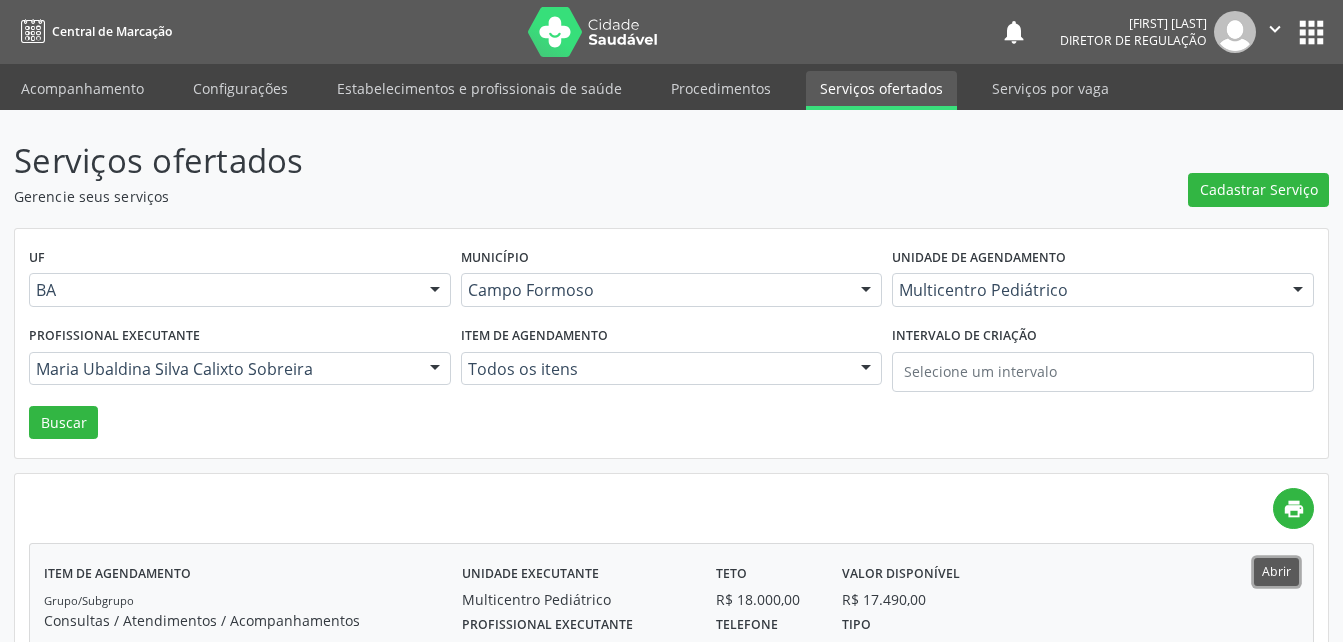 click on "Abrir" at bounding box center (1276, 571) 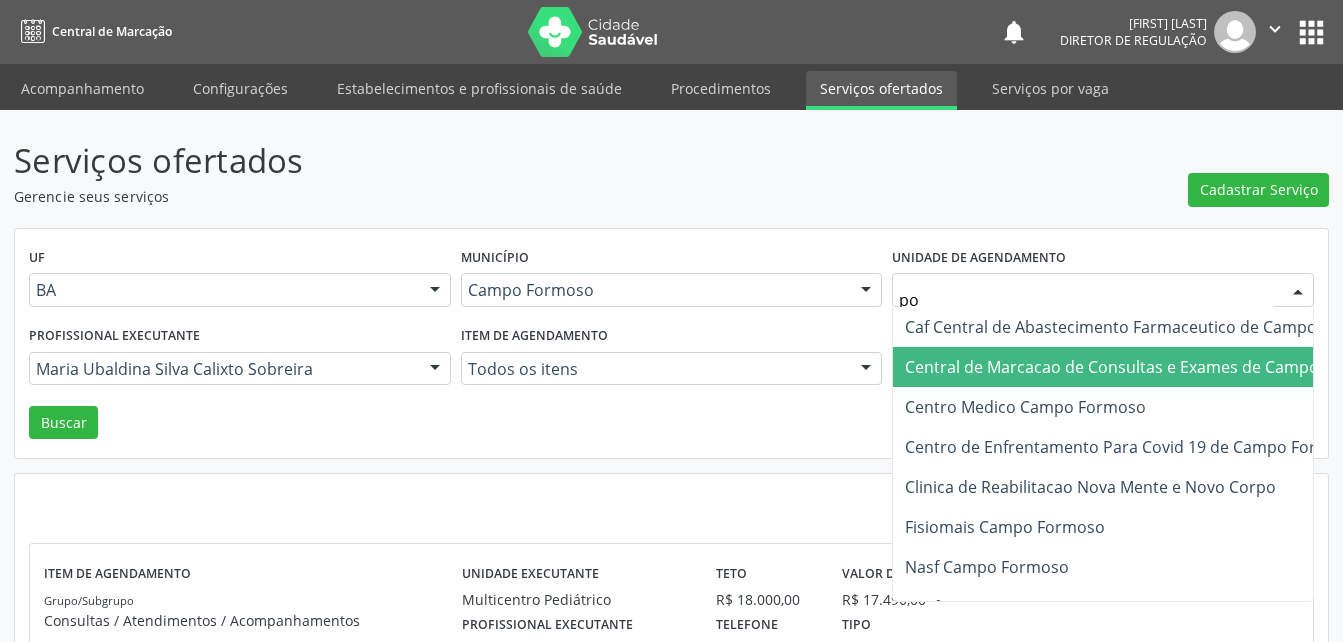 type on "pol" 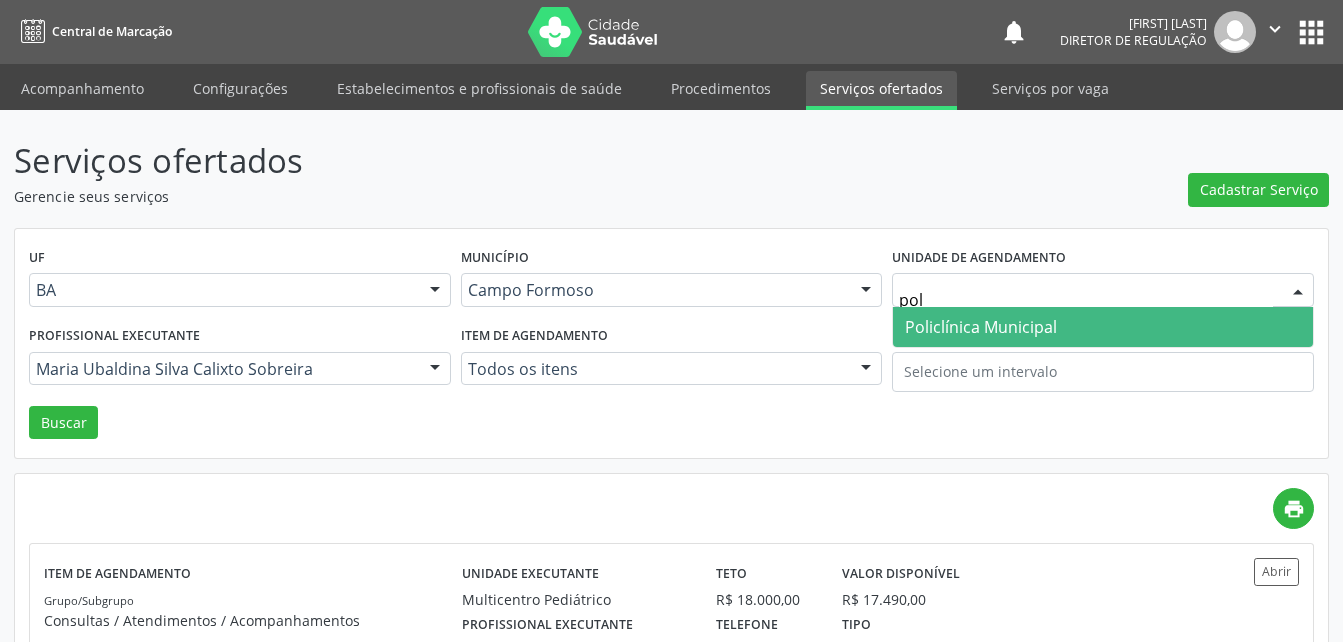 click on "Policlínica Municipal" at bounding box center [981, 327] 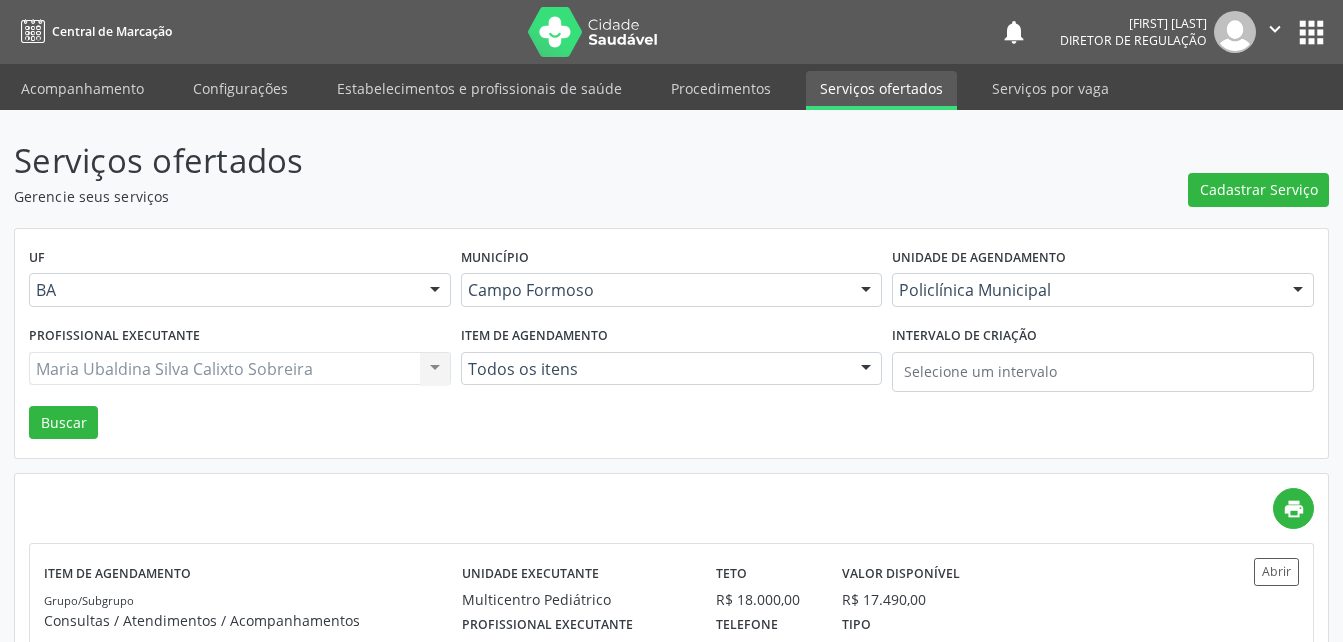 click on "[FIRST] [LAST]         Todos os profissionais   [FIRST] [LAST]   [FIRST] [LAST]   [FIRST] [LAST]
Nenhum resultado encontrado para: "   "
Não há nenhuma opção para ser exibida." at bounding box center (240, 369) 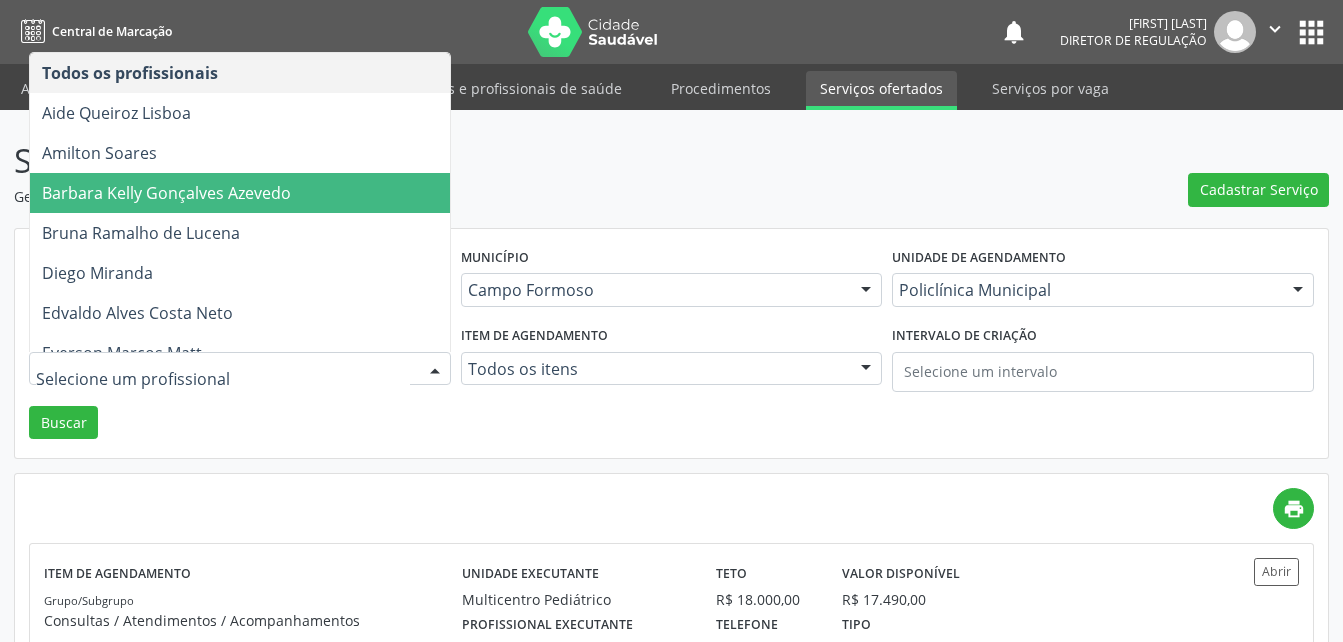 click at bounding box center (240, 369) 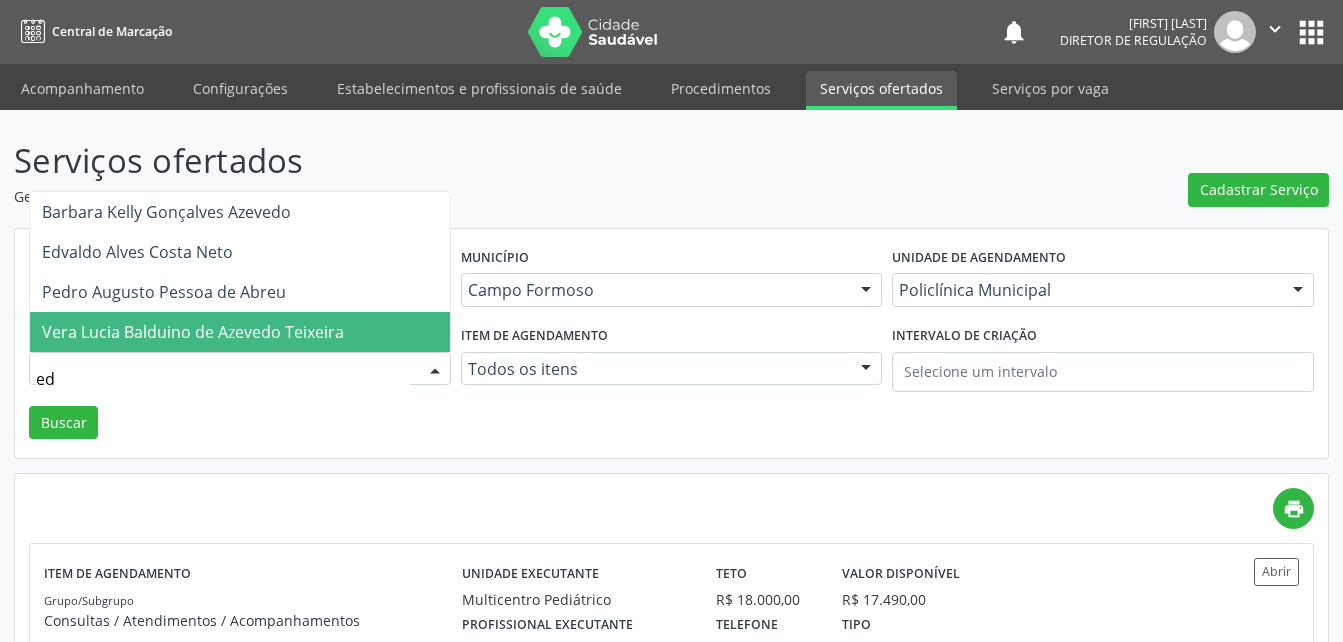 type on "edv" 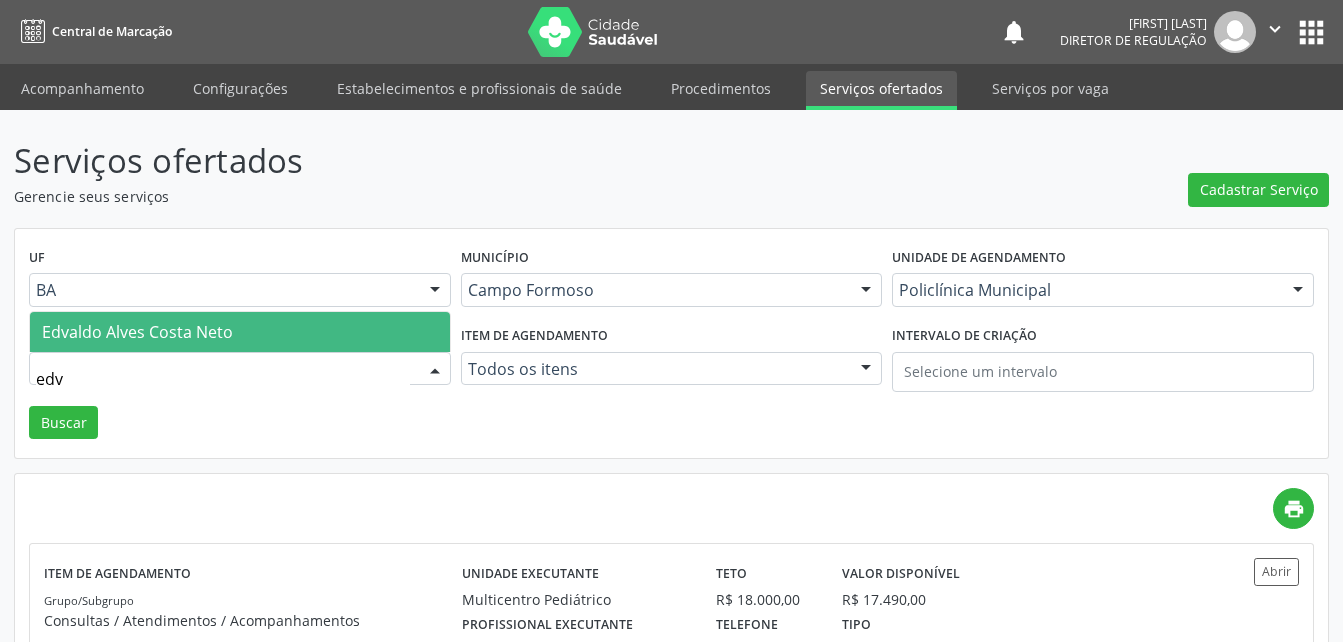 click on "Edvaldo Alves Costa Neto" at bounding box center (240, 332) 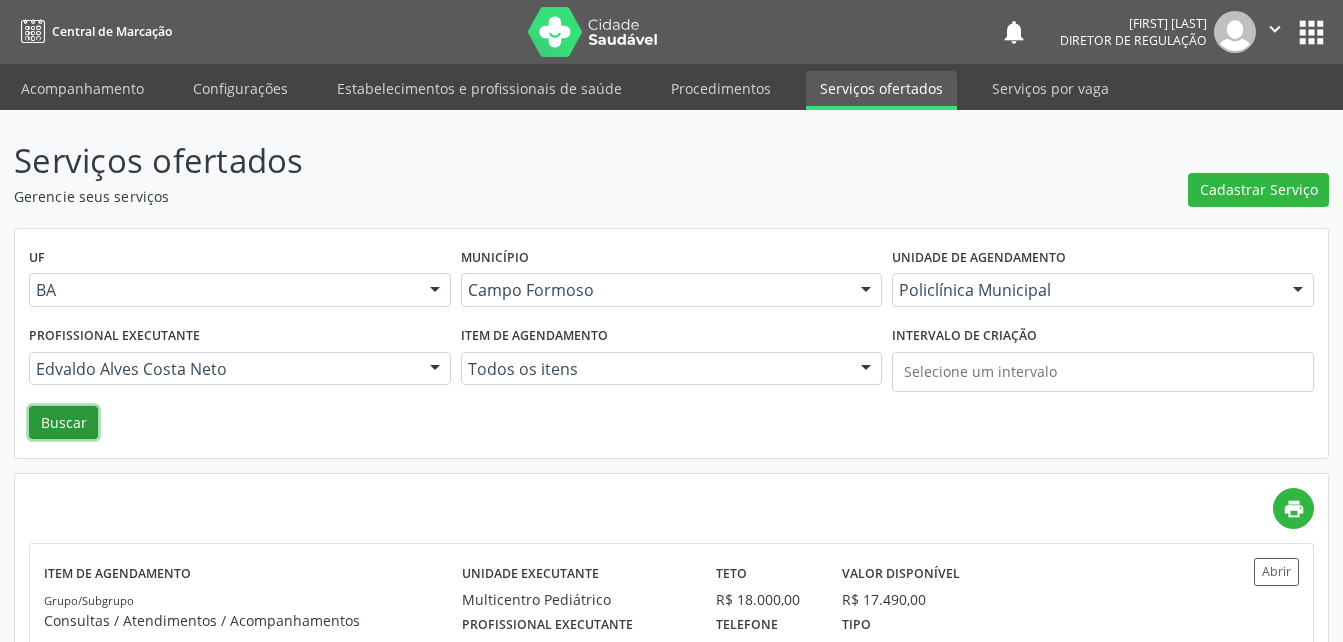 click on "Buscar" at bounding box center (63, 423) 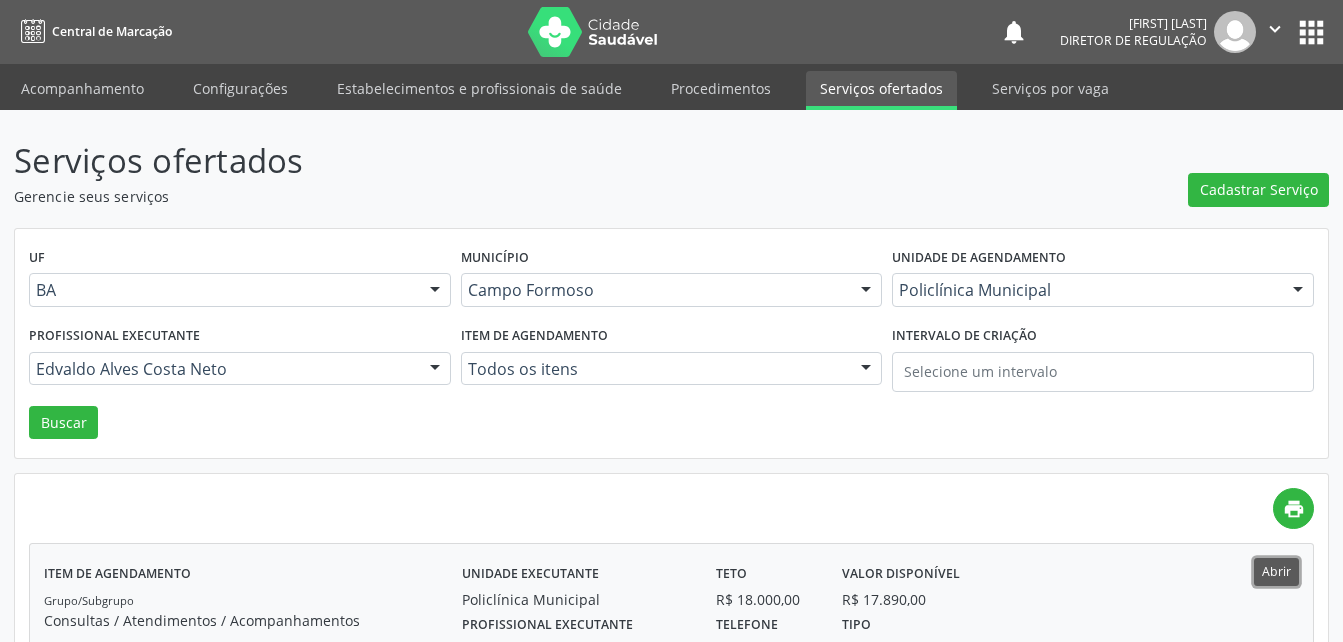 click on "Abrir" at bounding box center (1276, 571) 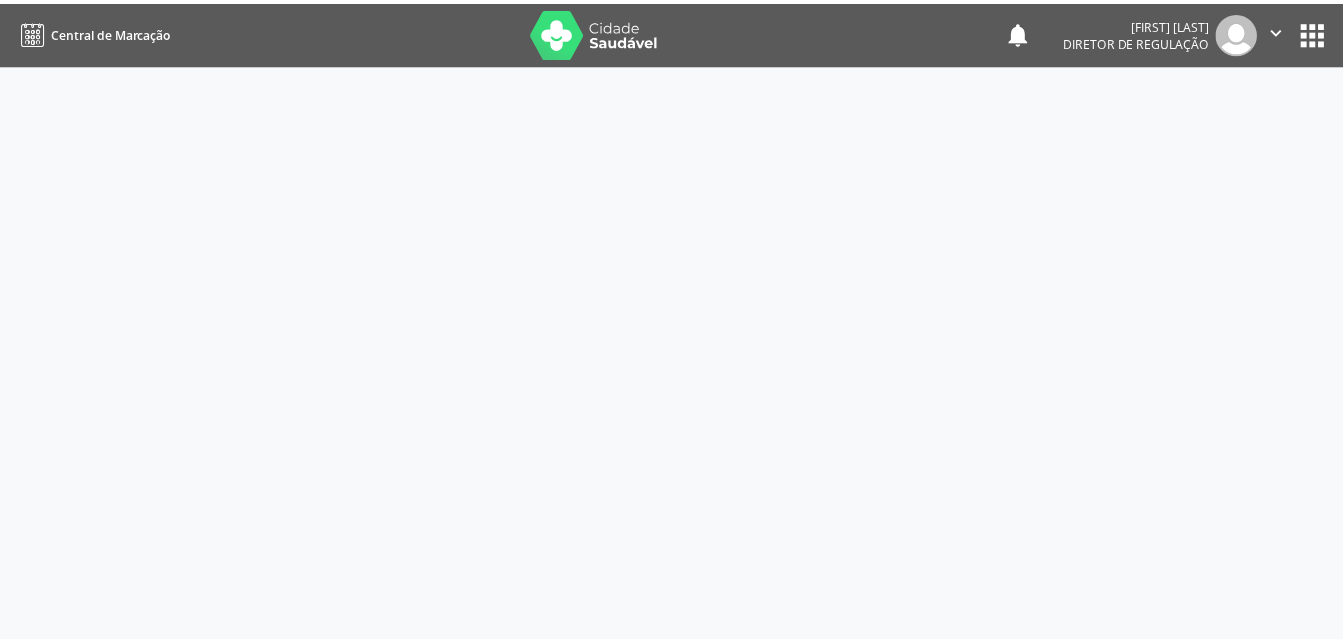 scroll, scrollTop: 0, scrollLeft: 0, axis: both 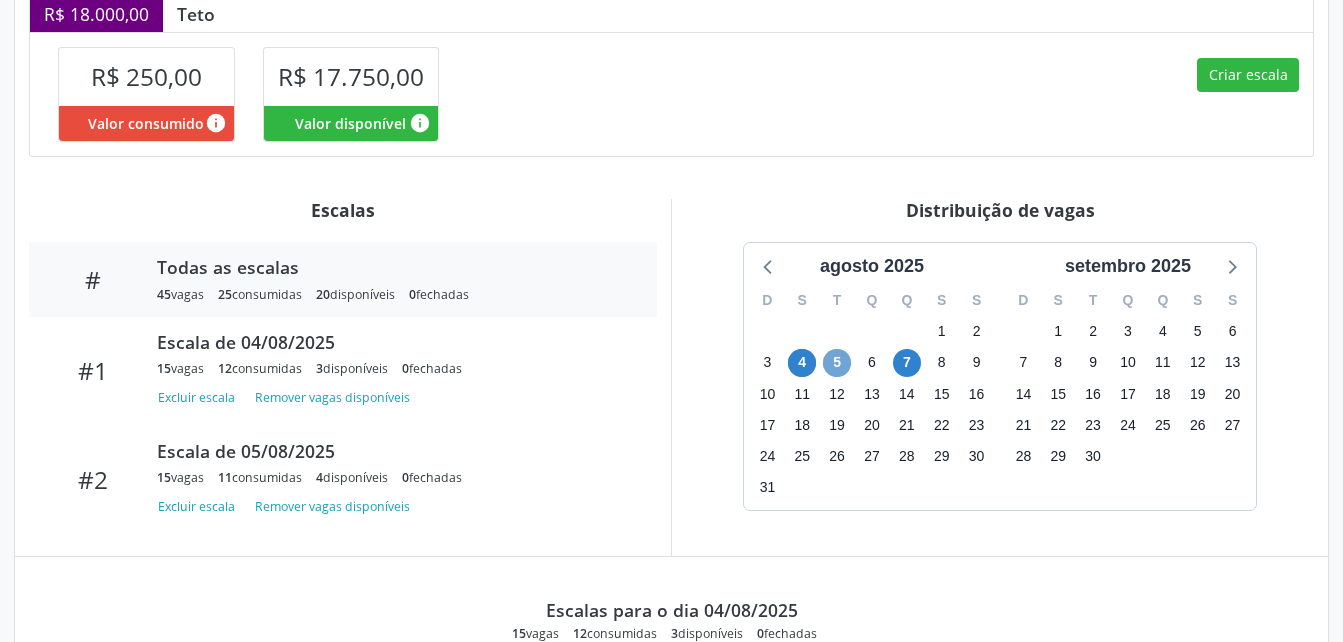 click on "5" at bounding box center (837, 363) 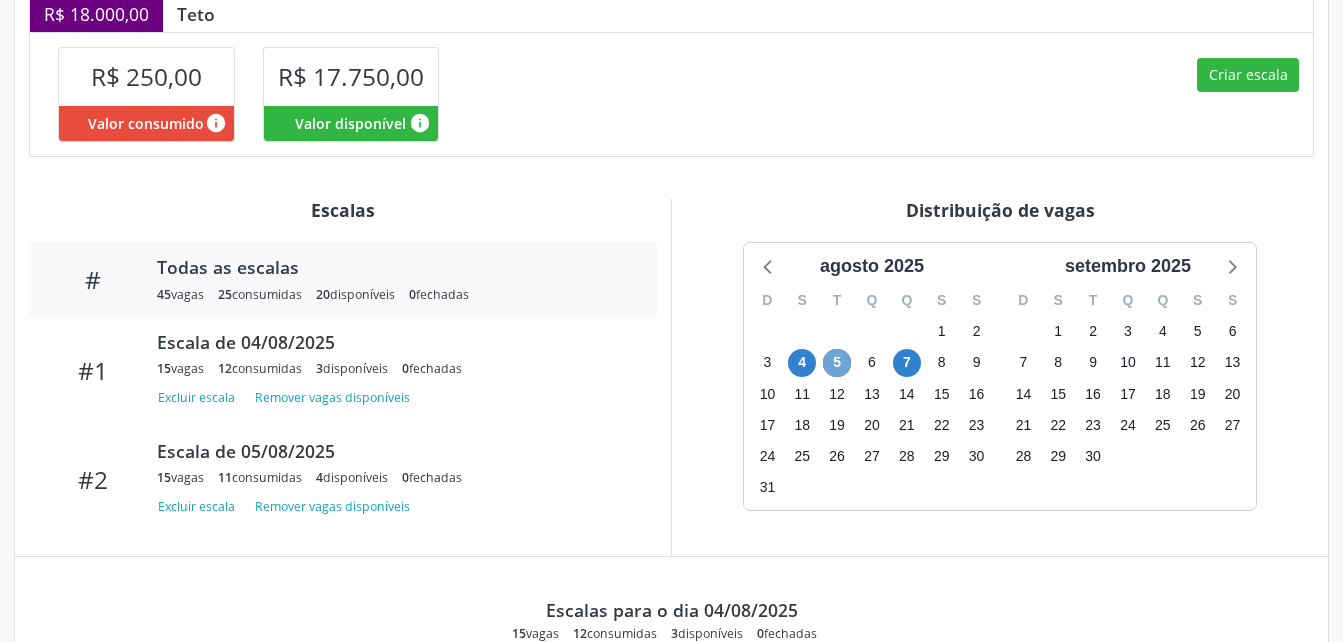 click on "5" at bounding box center (837, 363) 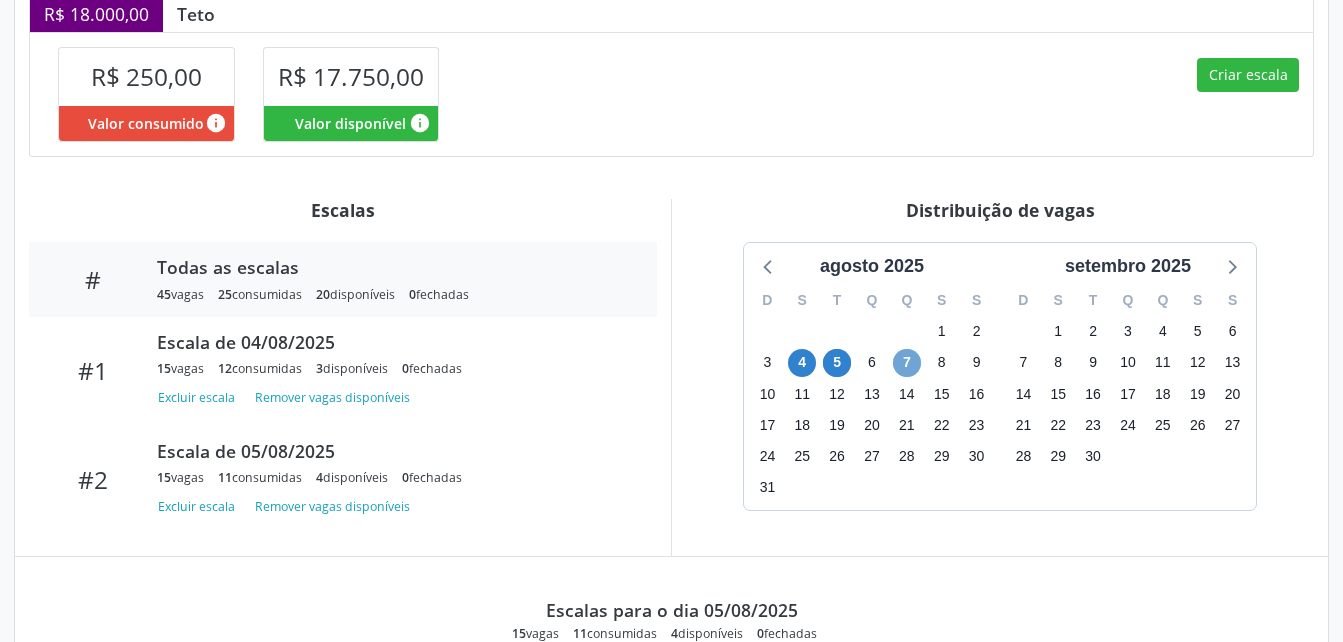 click on "7" at bounding box center (907, 363) 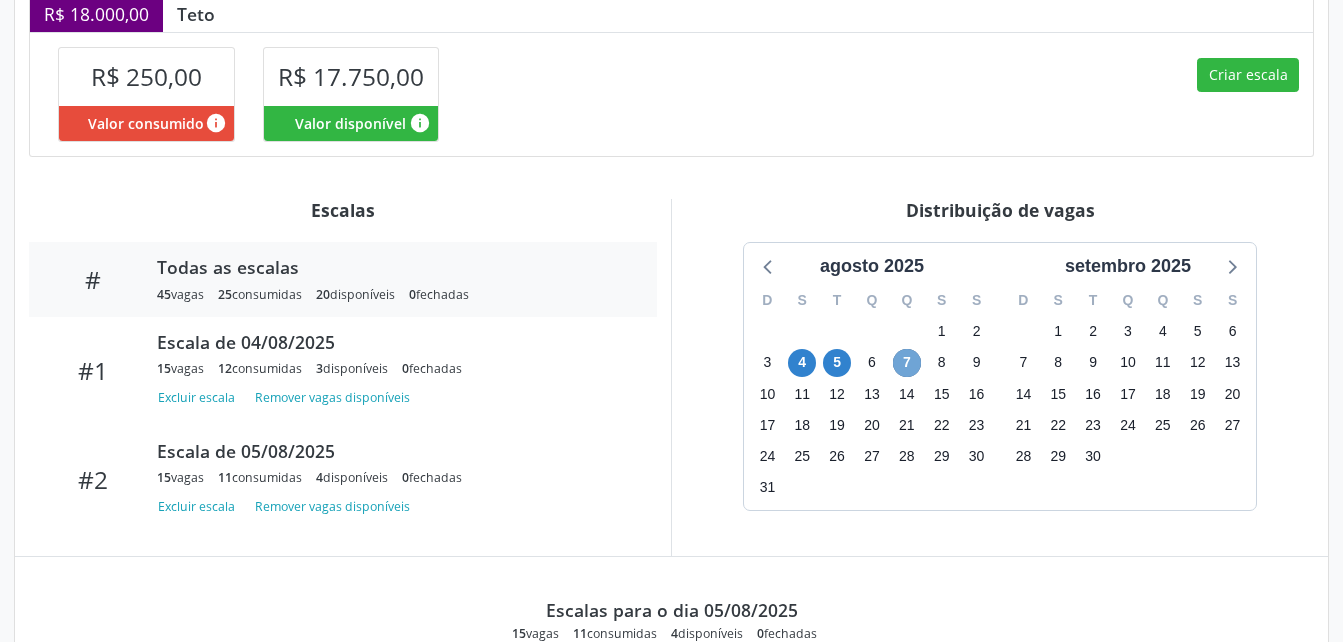 click on "7" at bounding box center [907, 363] 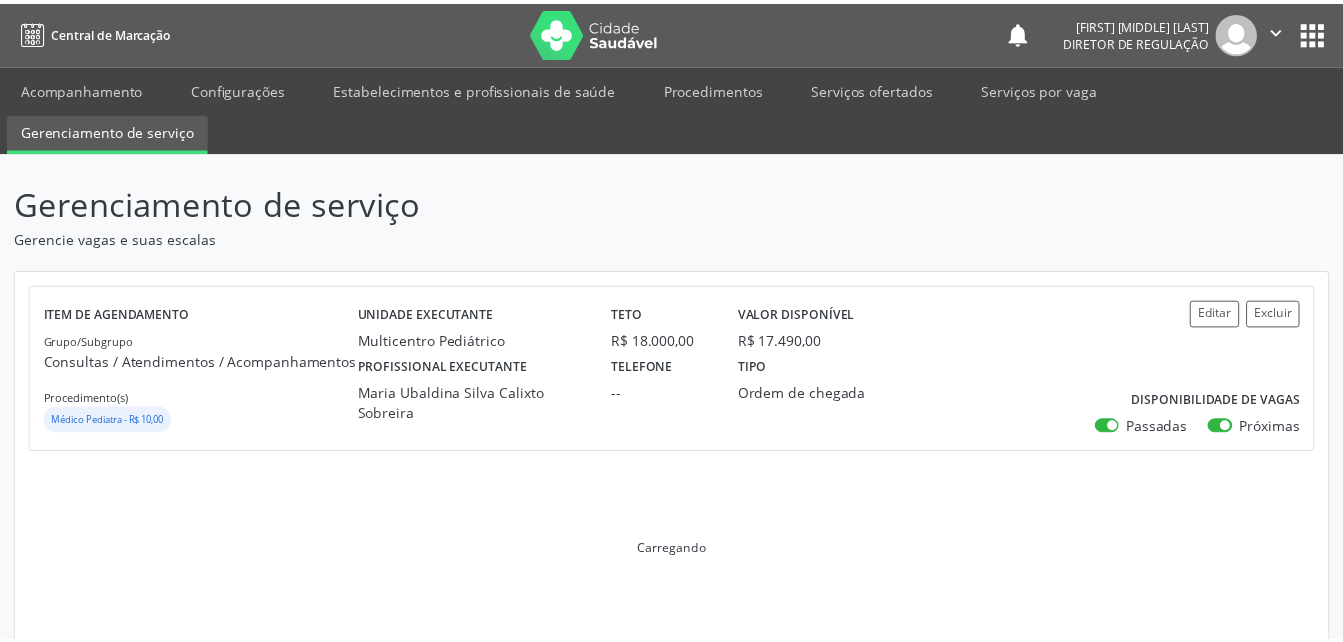 scroll, scrollTop: 0, scrollLeft: 0, axis: both 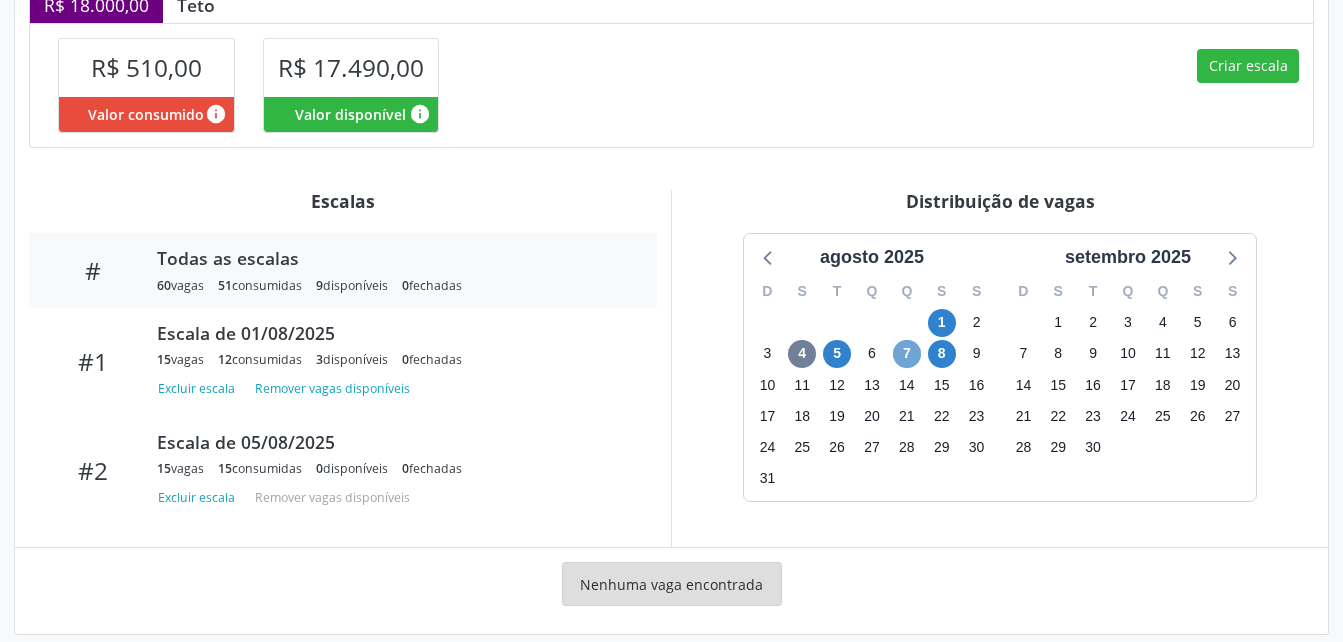 click on "7" at bounding box center (907, 354) 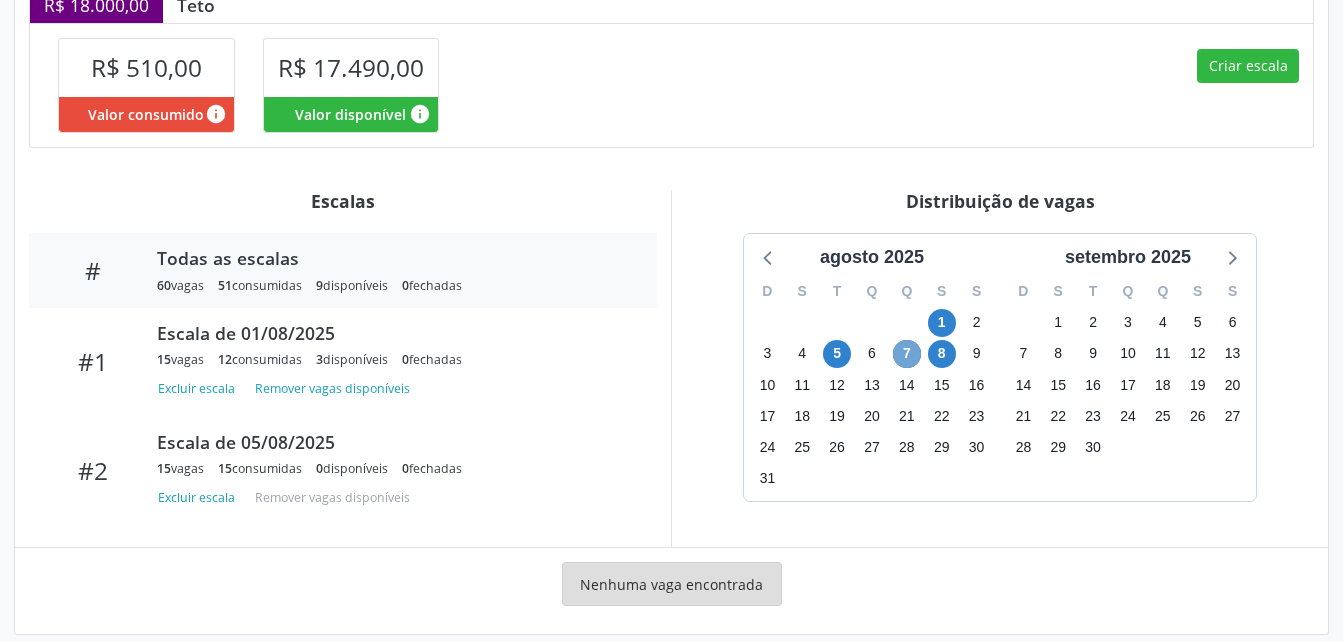 click on "7" at bounding box center [907, 354] 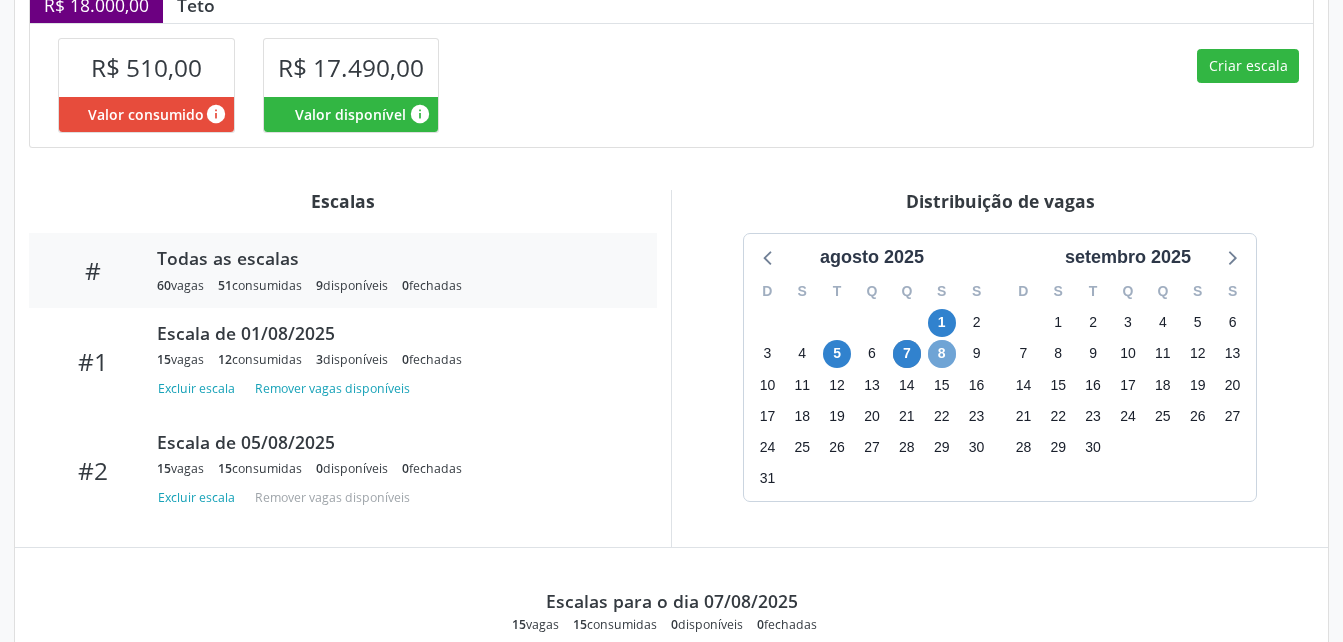 click on "8" at bounding box center (942, 354) 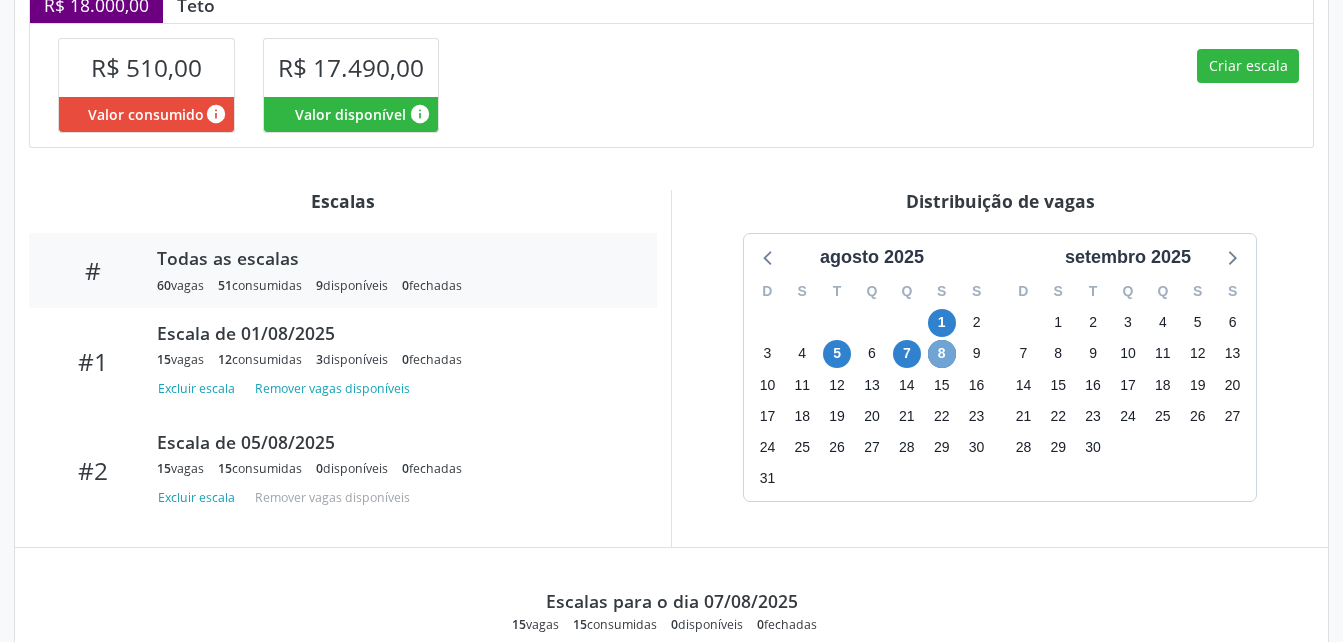 click on "8" at bounding box center (942, 354) 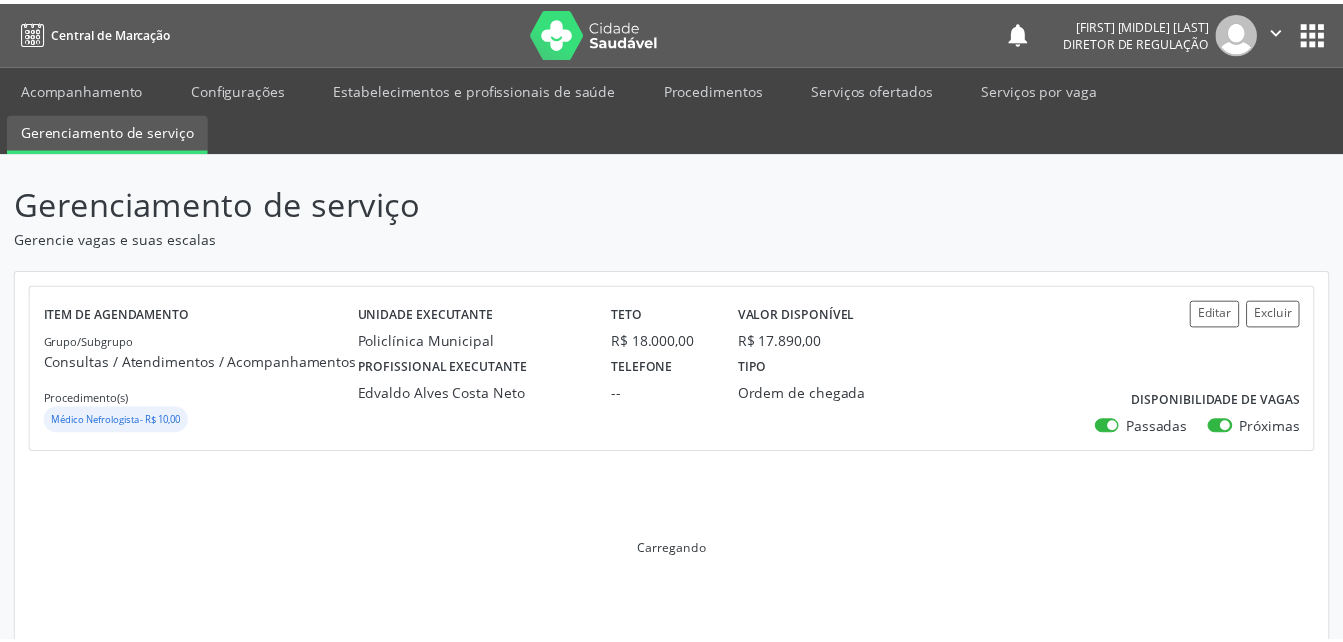 scroll, scrollTop: 0, scrollLeft: 0, axis: both 